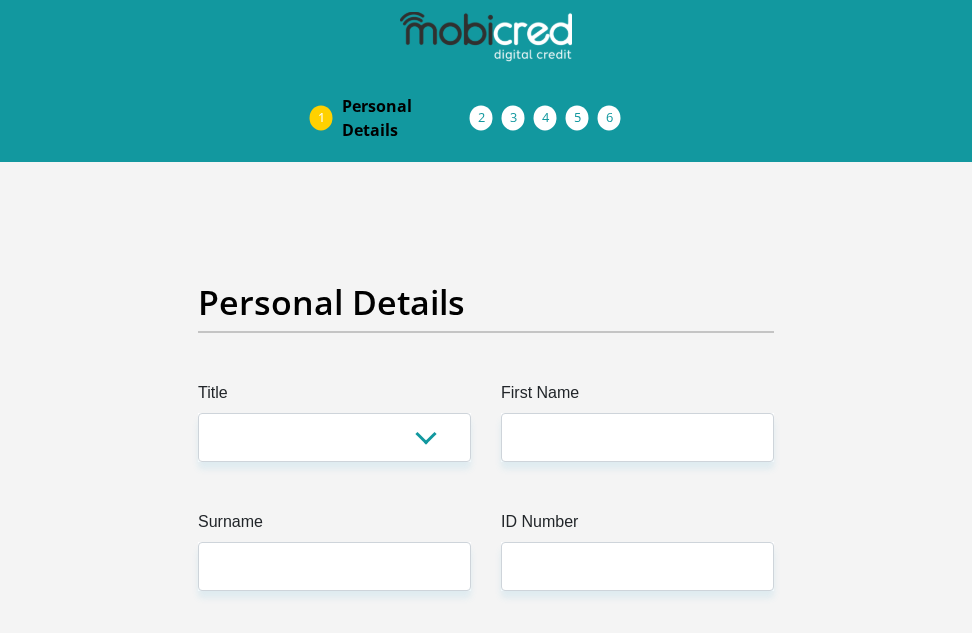scroll, scrollTop: 0, scrollLeft: 0, axis: both 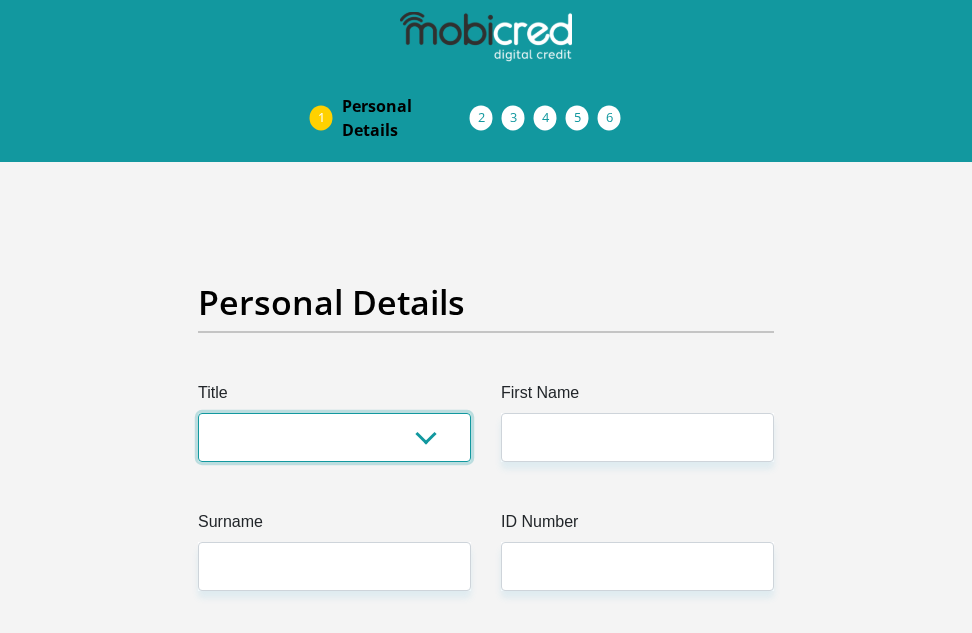 click on "Mr
Ms
Mrs
Dr
Other" at bounding box center [334, 437] 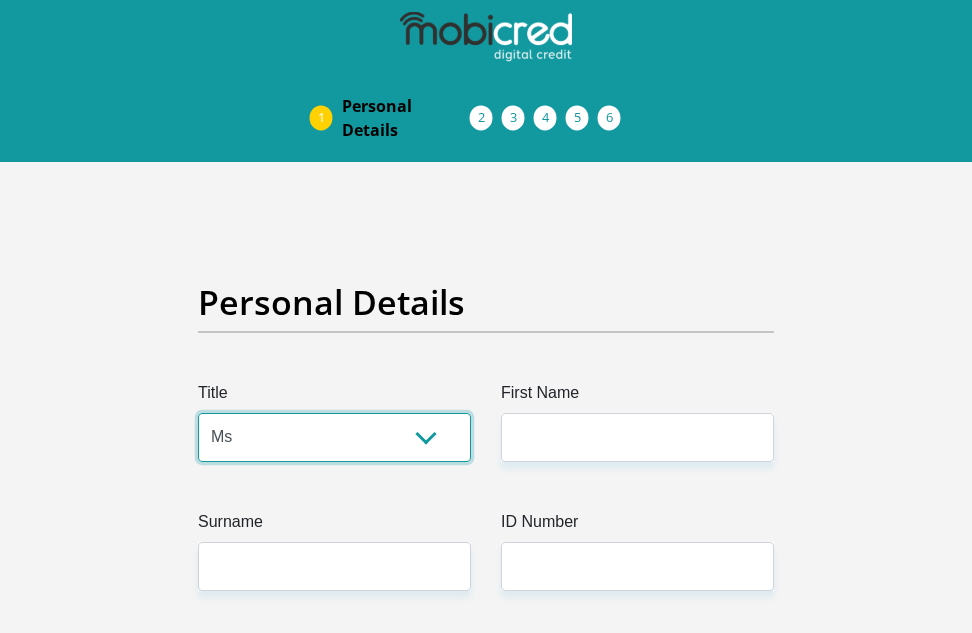 click on "Mr
Ms
Mrs
Dr
Other" at bounding box center [334, 437] 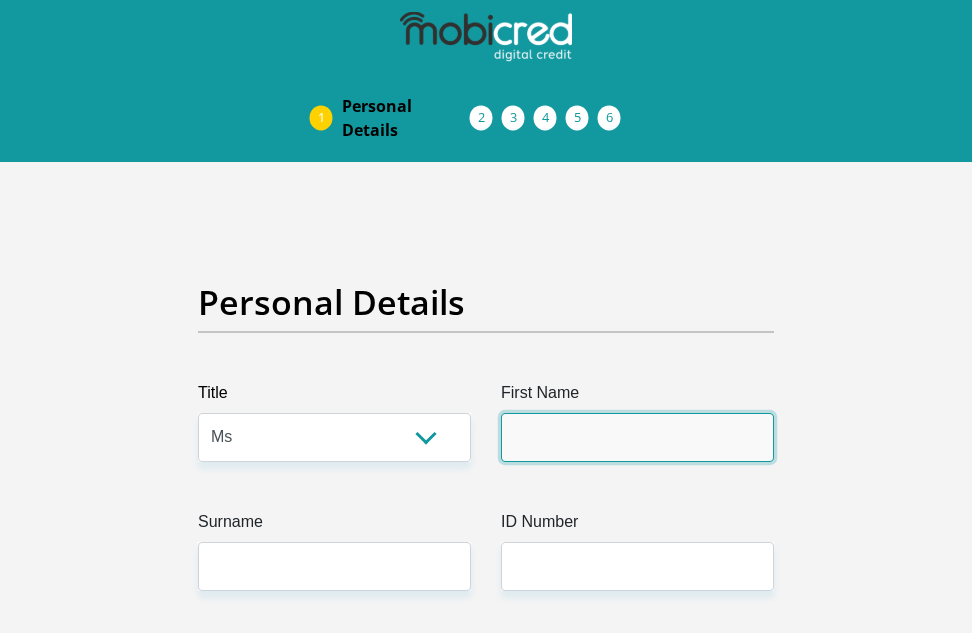 click on "First Name" at bounding box center (637, 437) 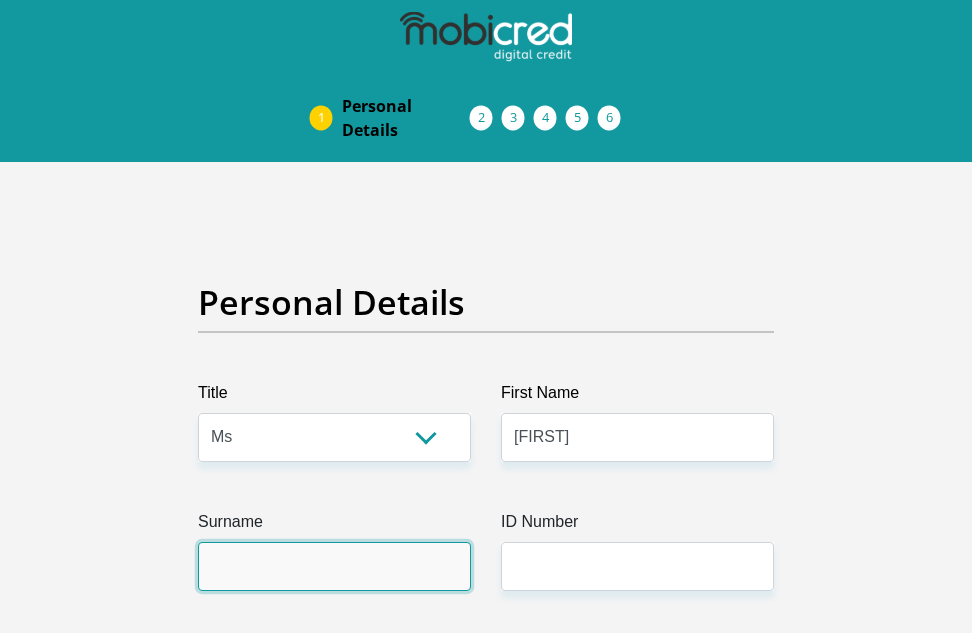 click on "Surname" at bounding box center (334, 566) 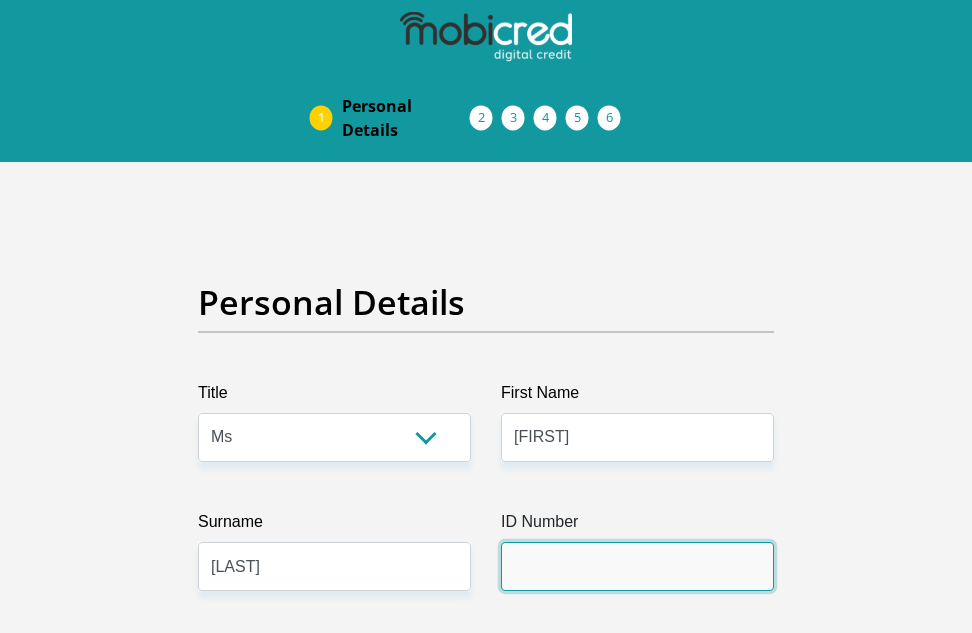 click on "ID Number" at bounding box center [637, 566] 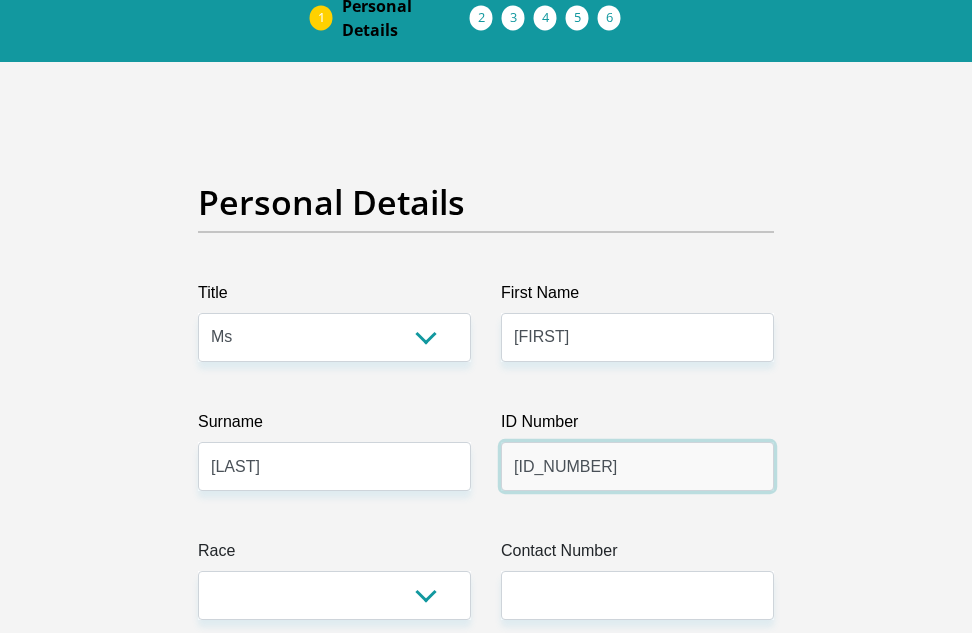 scroll, scrollTop: 200, scrollLeft: 0, axis: vertical 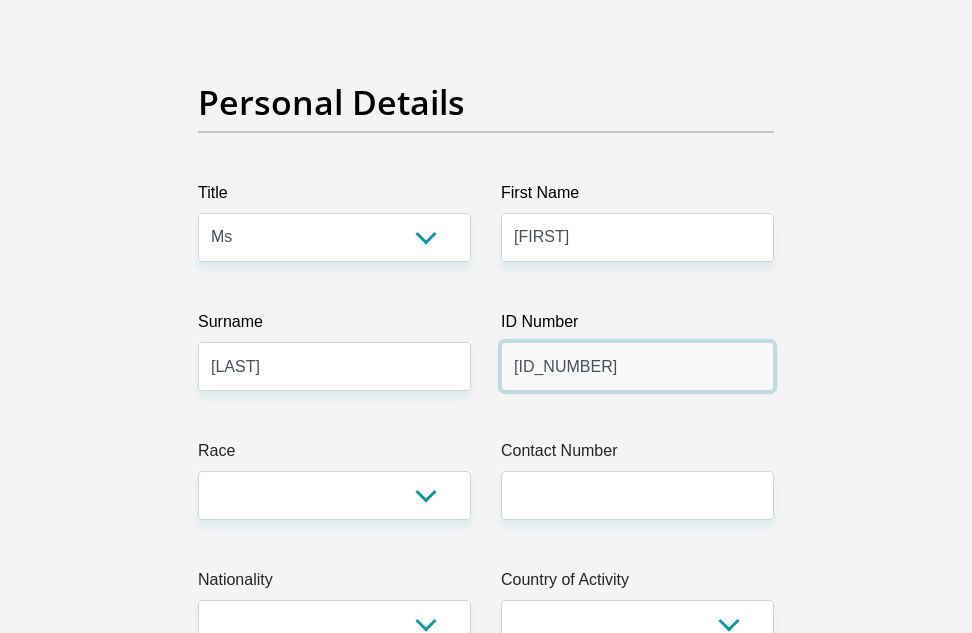 type on "[ID_NUMBER]" 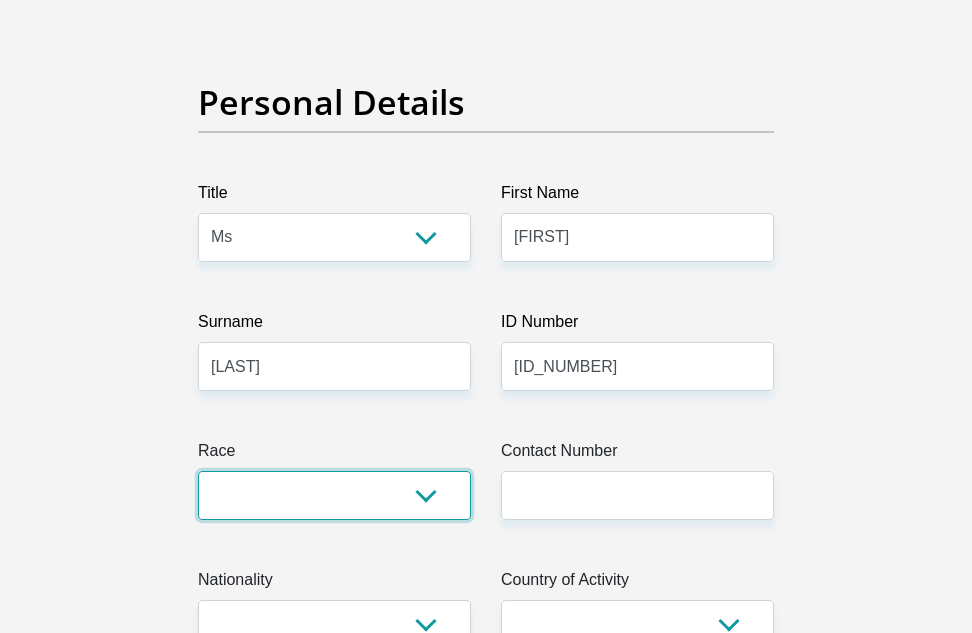 click on "Black
Coloured
Indian
White
Other" at bounding box center [334, 495] 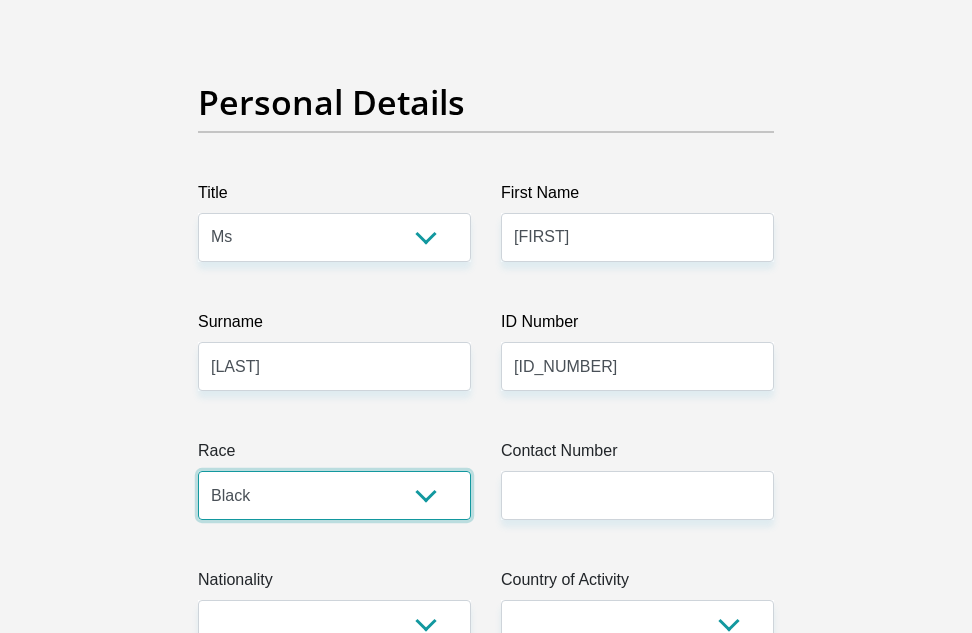 click on "Black
Coloured
Indian
White
Other" at bounding box center [334, 495] 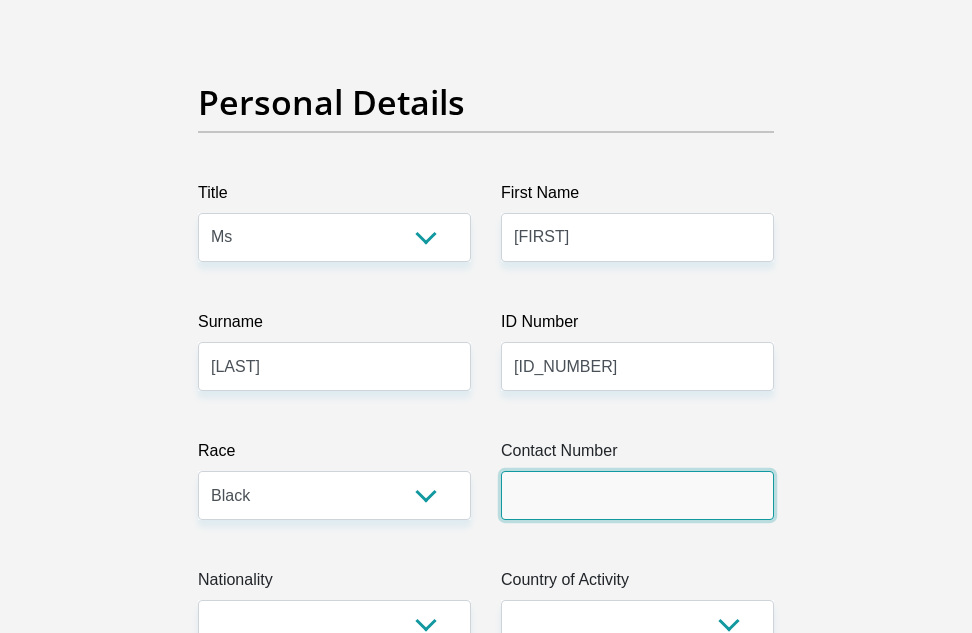 click on "Contact Number" at bounding box center (637, 495) 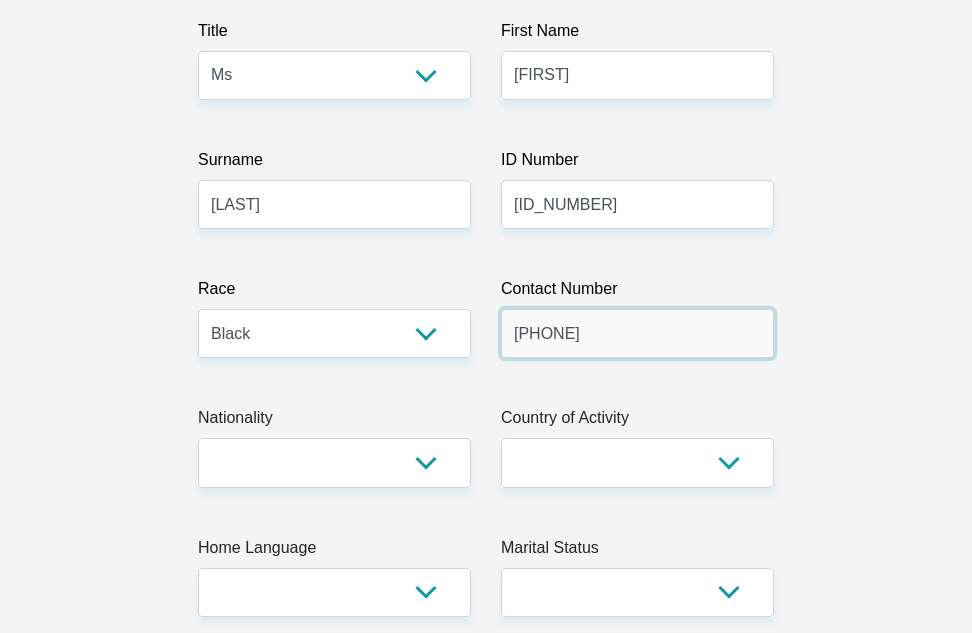 scroll, scrollTop: 400, scrollLeft: 0, axis: vertical 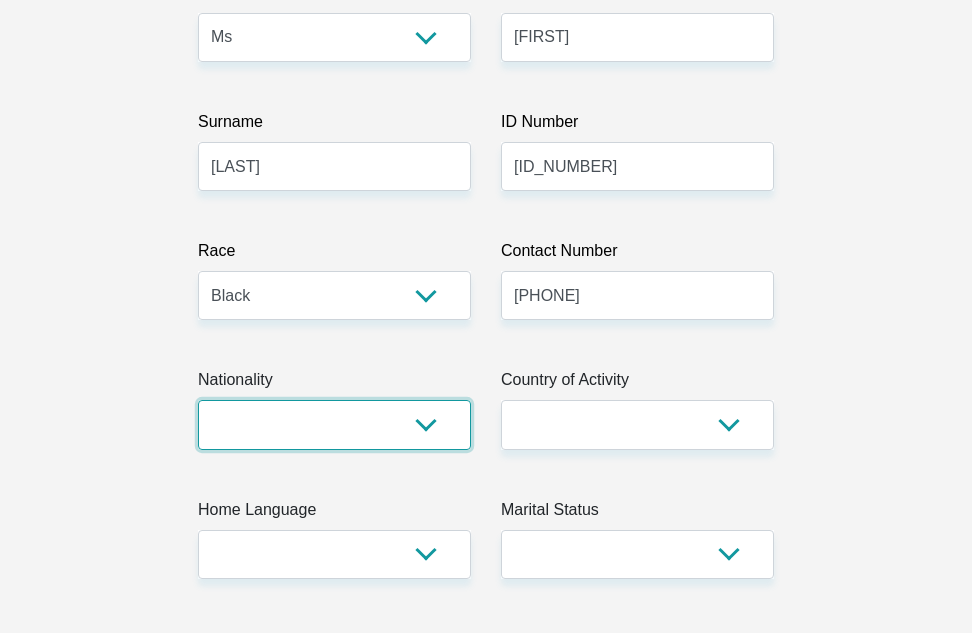 click on "South Africa
Afghanistan
Aland Islands
Albania
Algeria
America Samoa
American Virgin Islands
Andorra
Angola
Anguilla
Antarctica
Antigua and Barbuda
Argentina
Armenia
Aruba
Ascension Island
Australia
Austria
Azerbaijan
Bahamas
Bahrain
Bangladesh
Barbados
Chad" at bounding box center (334, 424) 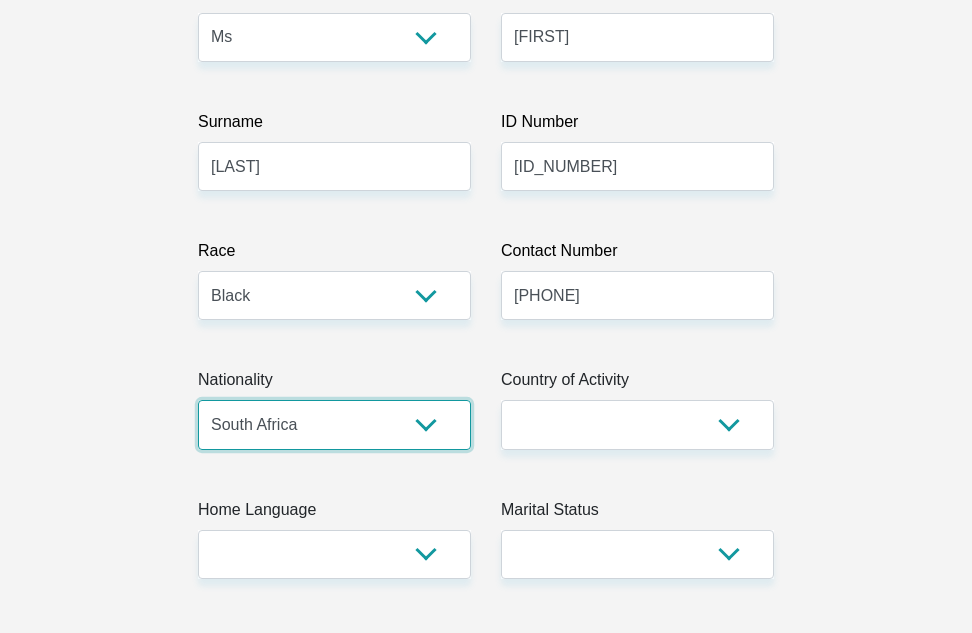 click on "South Africa
Afghanistan
Aland Islands
Albania
Algeria
America Samoa
American Virgin Islands
Andorra
Angola
Anguilla
Antarctica
Antigua and Barbuda
Argentina
Armenia
Aruba
Ascension Island
Australia
Austria
Azerbaijan
Bahamas
Bahrain
Bangladesh
Barbados
Chad" at bounding box center (334, 424) 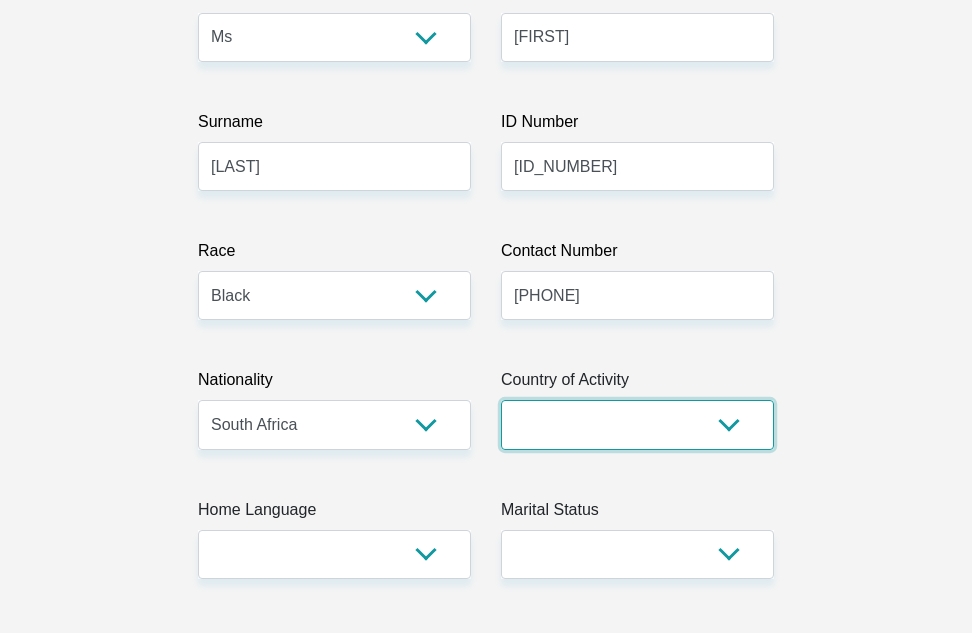 click on "South Africa
Afghanistan
Aland Islands
Albania
Algeria
America Samoa
American Virgin Islands
Andorra
Angola
Anguilla
Antarctica
Antigua and Barbuda
Argentina
Armenia
Aruba
Ascension Island
Australia
Austria
Azerbaijan
Chad" at bounding box center [637, 424] 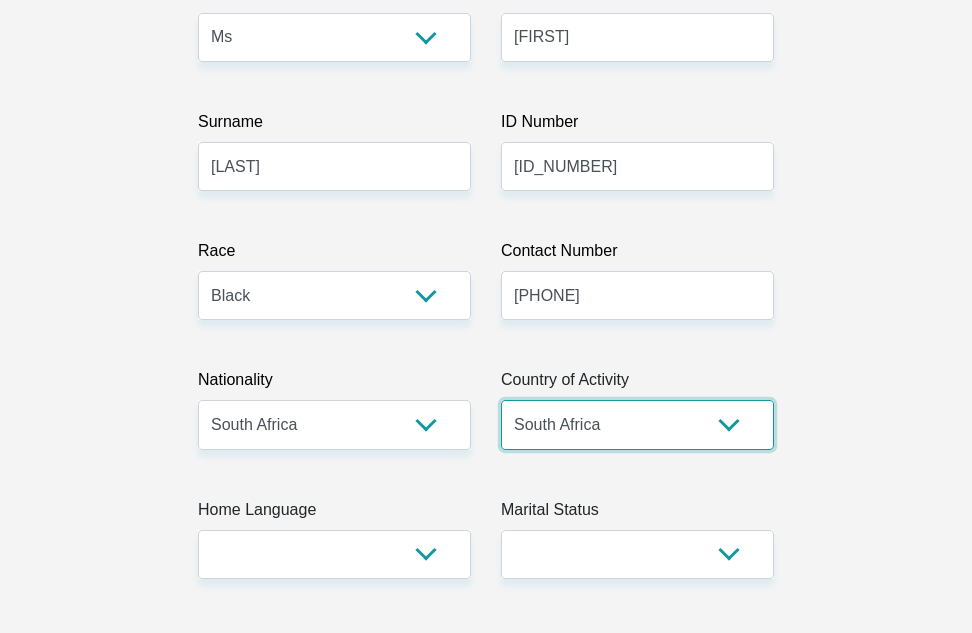 click on "South Africa
Afghanistan
Aland Islands
Albania
Algeria
America Samoa
American Virgin Islands
Andorra
Angola
Anguilla
Antarctica
Antigua and Barbuda
Argentina
Armenia
Aruba
Ascension Island
Australia
Austria
Azerbaijan
Chad" at bounding box center [637, 424] 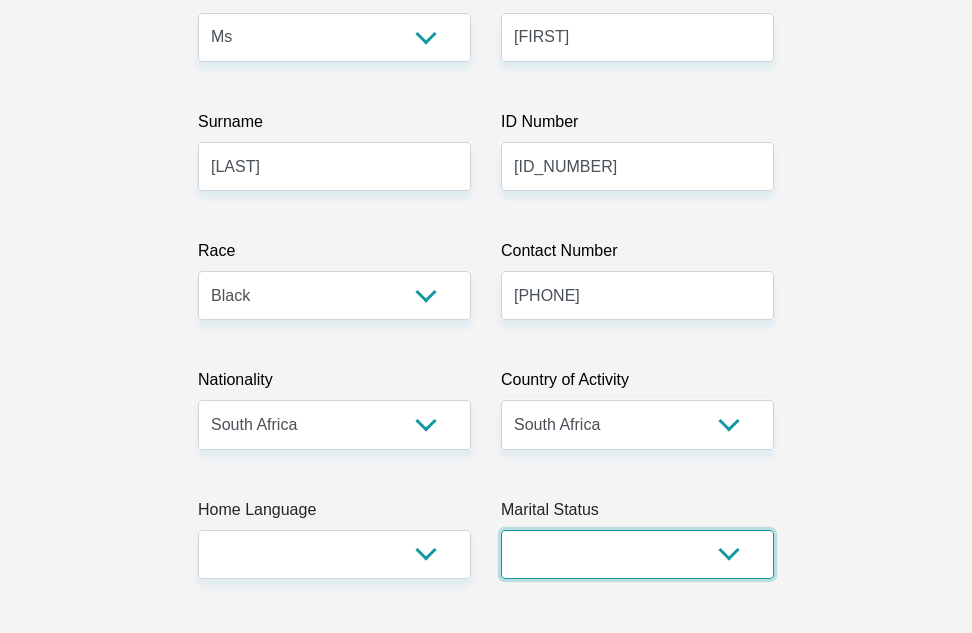 click on "Married ANC
Single
Divorced
Widowed
Married COP or Customary Law" at bounding box center (637, 554) 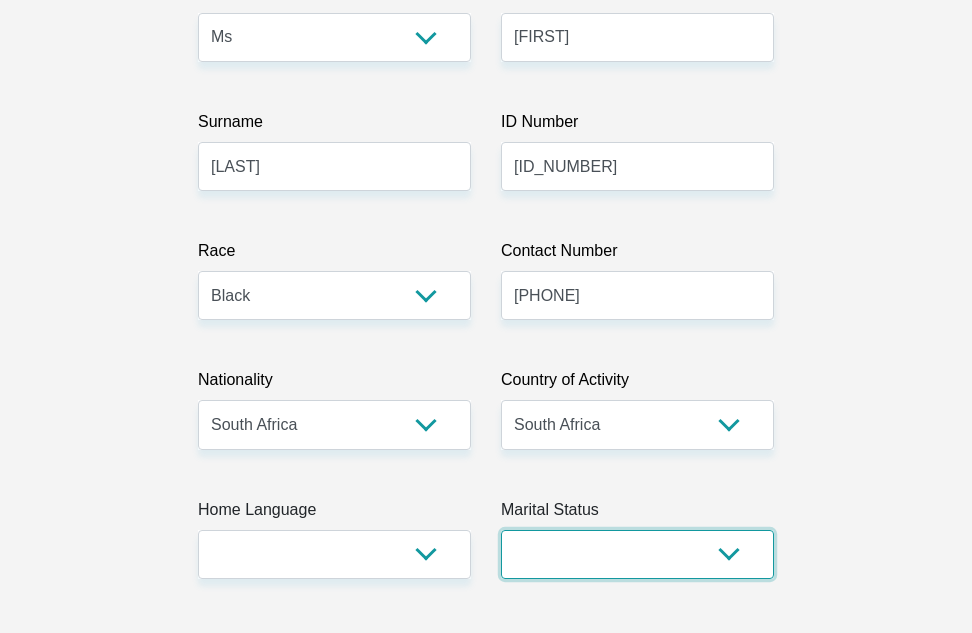 select on "2" 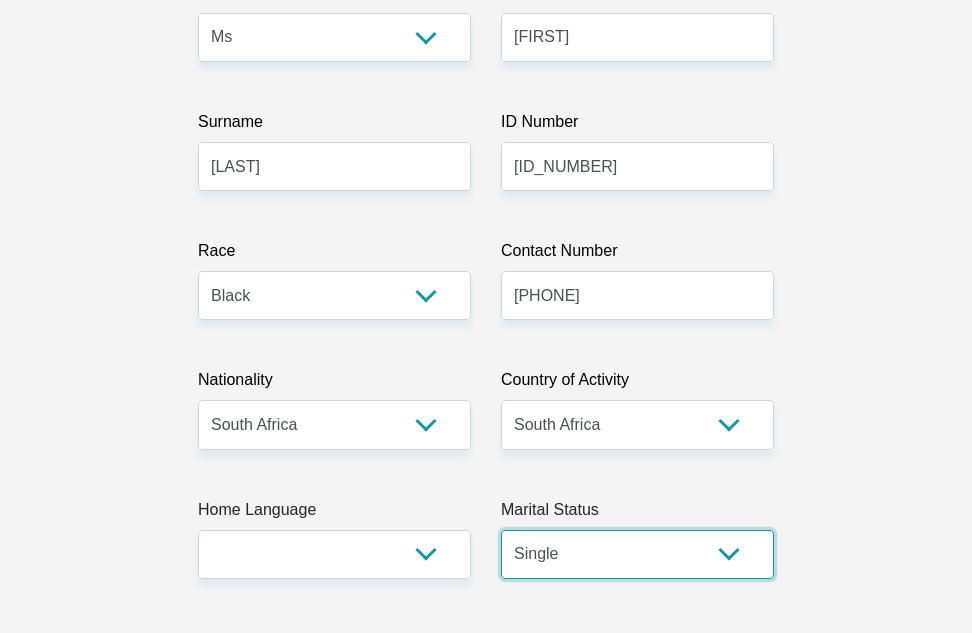 click on "Married ANC
Single
Divorced
Widowed
Married COP or Customary Law" at bounding box center (637, 554) 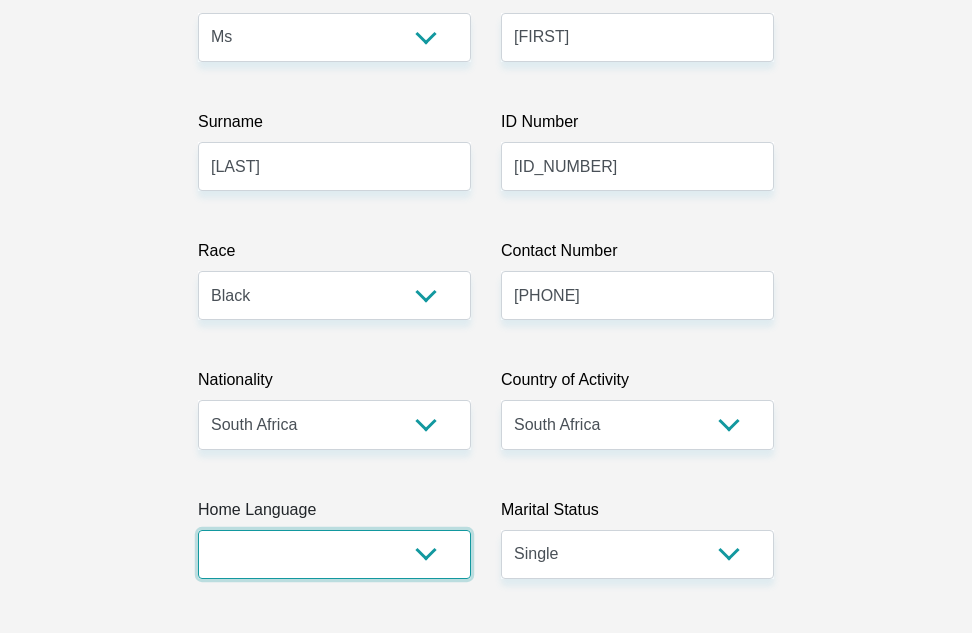 click on "Afrikaans
English
Sepedi
South Ndebele
Southern Sotho
Swati
Tsonga
Tswana
Venda
Xhosa
Zulu
Other" at bounding box center (334, 554) 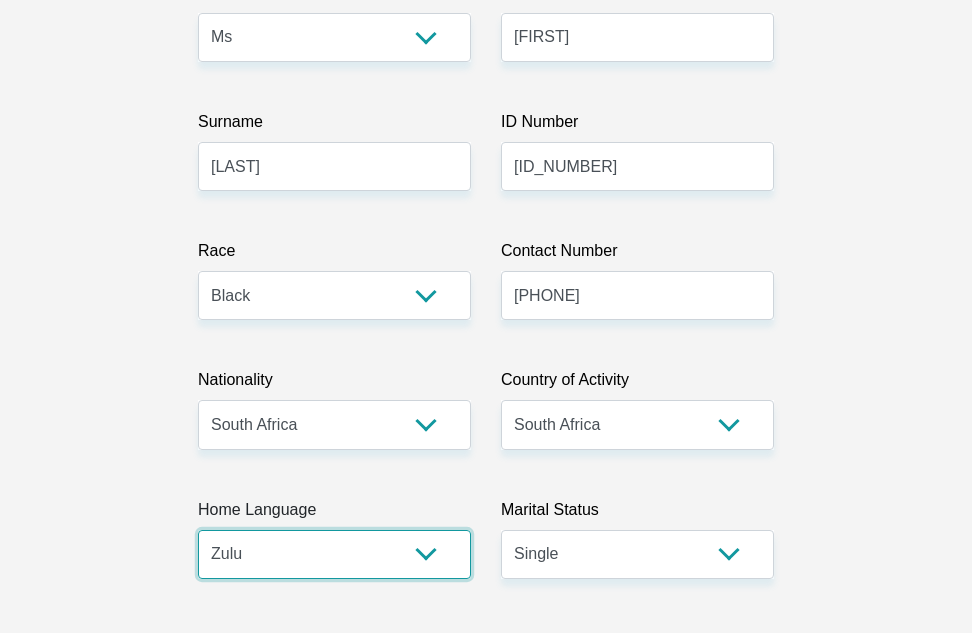 click on "Afrikaans
English
Sepedi
South Ndebele
Southern Sotho
Swati
Tsonga
Tswana
Venda
Xhosa
Zulu
Other" at bounding box center [334, 554] 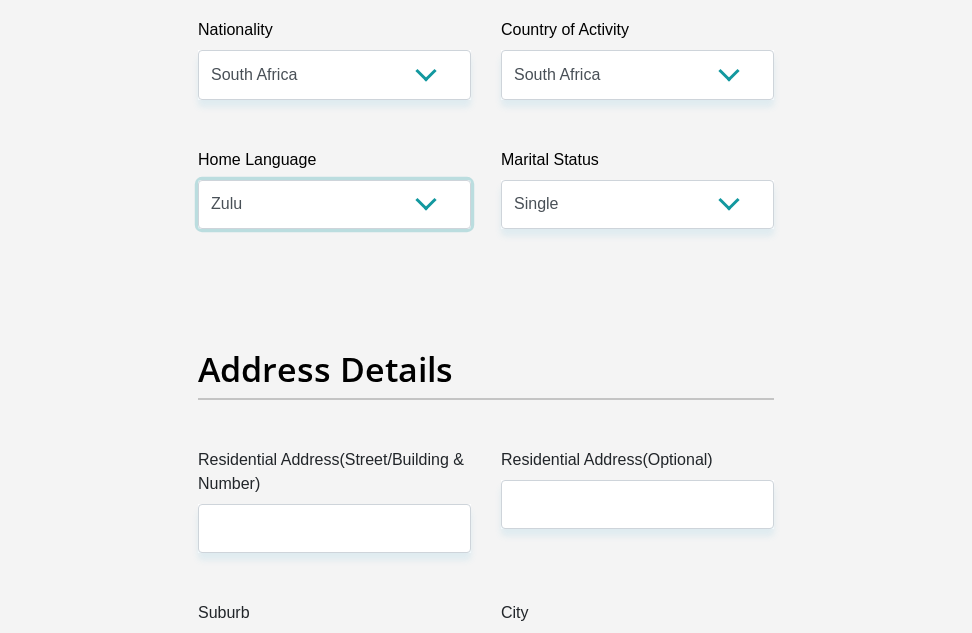 scroll, scrollTop: 800, scrollLeft: 0, axis: vertical 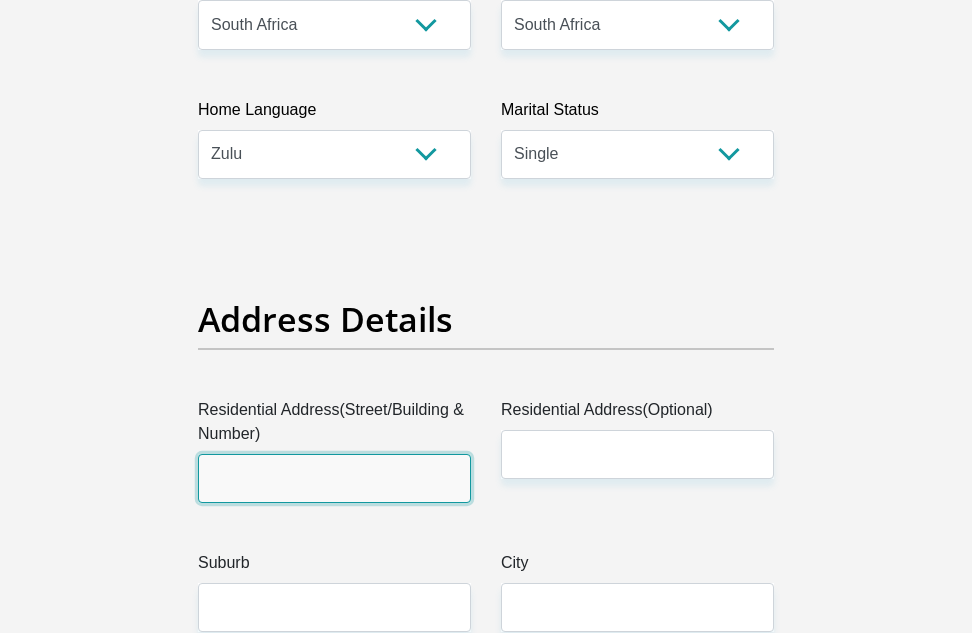 click on "Residential Address(Street/Building & Number)" at bounding box center (334, 478) 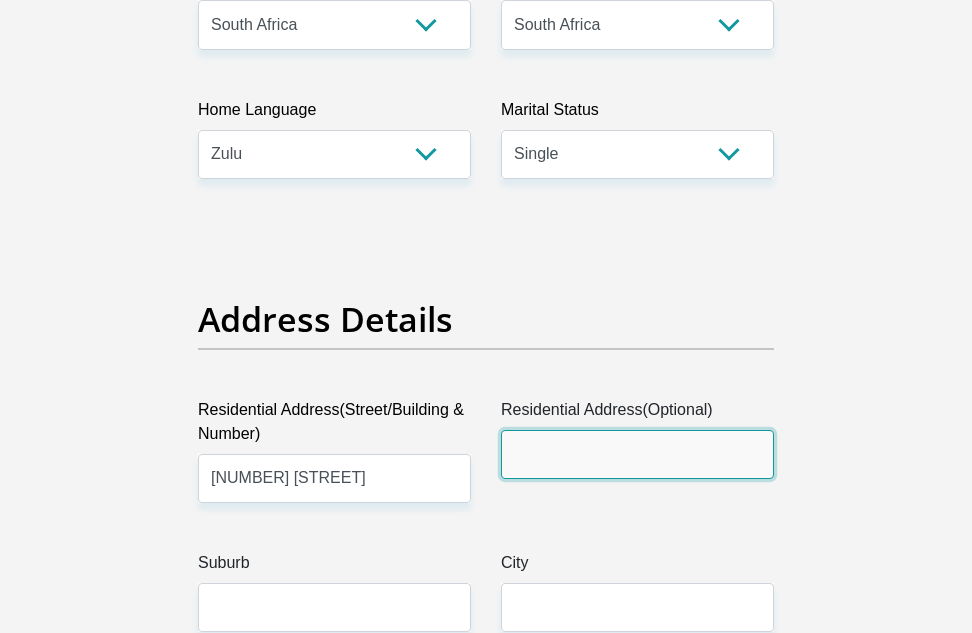 click on "Residential Address(Optional)" at bounding box center [637, 454] 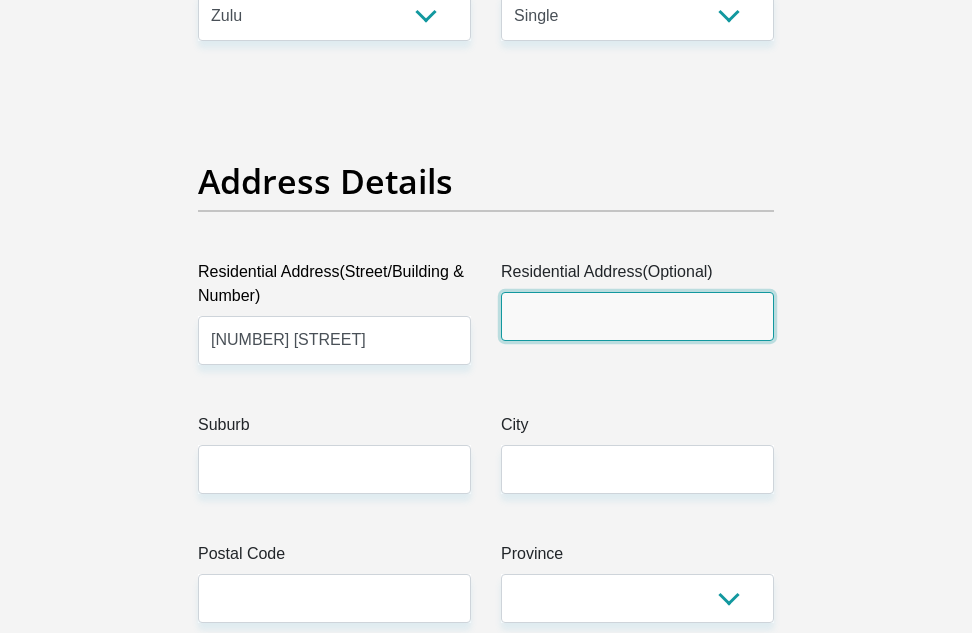 scroll, scrollTop: 1000, scrollLeft: 0, axis: vertical 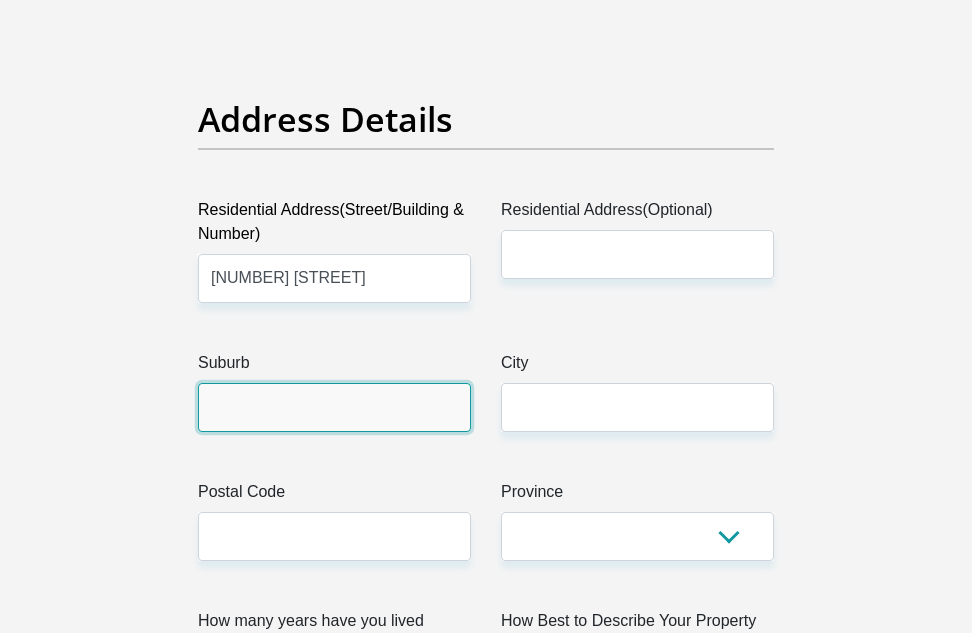 click on "Suburb" at bounding box center (334, 407) 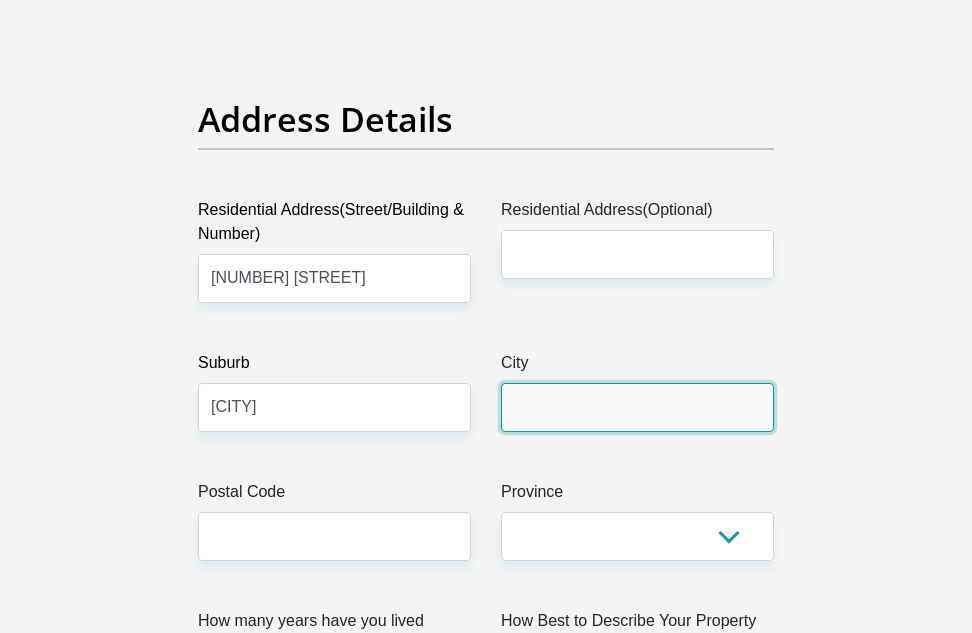 click on "City" at bounding box center [637, 407] 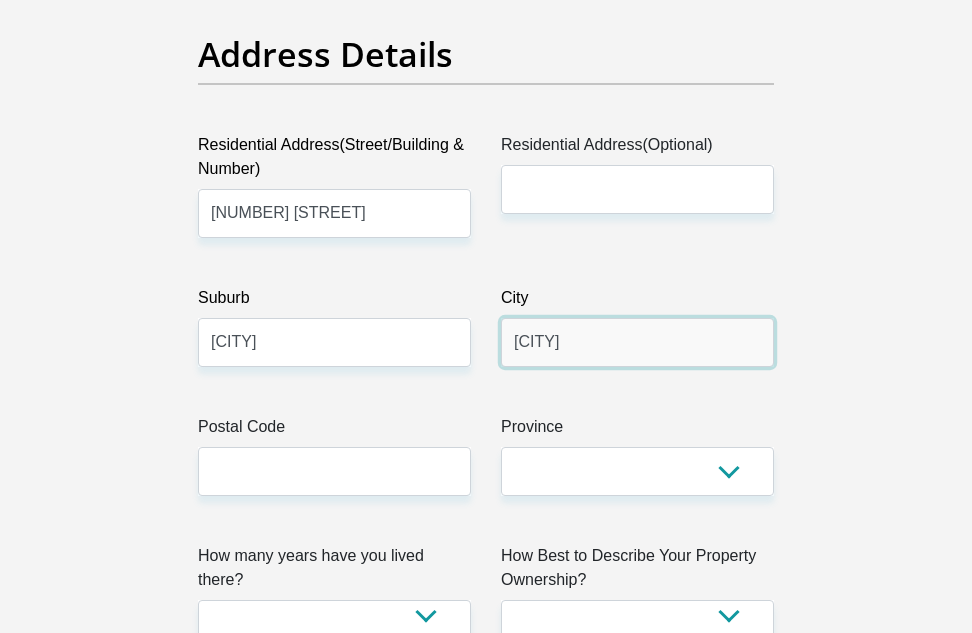 scroll, scrollTop: 1100, scrollLeft: 0, axis: vertical 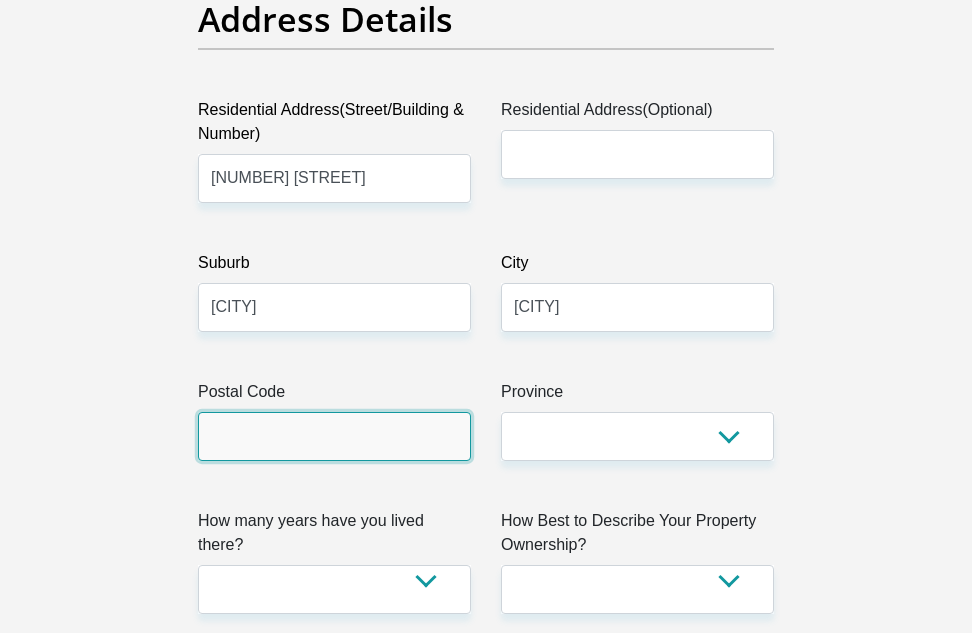click on "Postal Code" at bounding box center [334, 436] 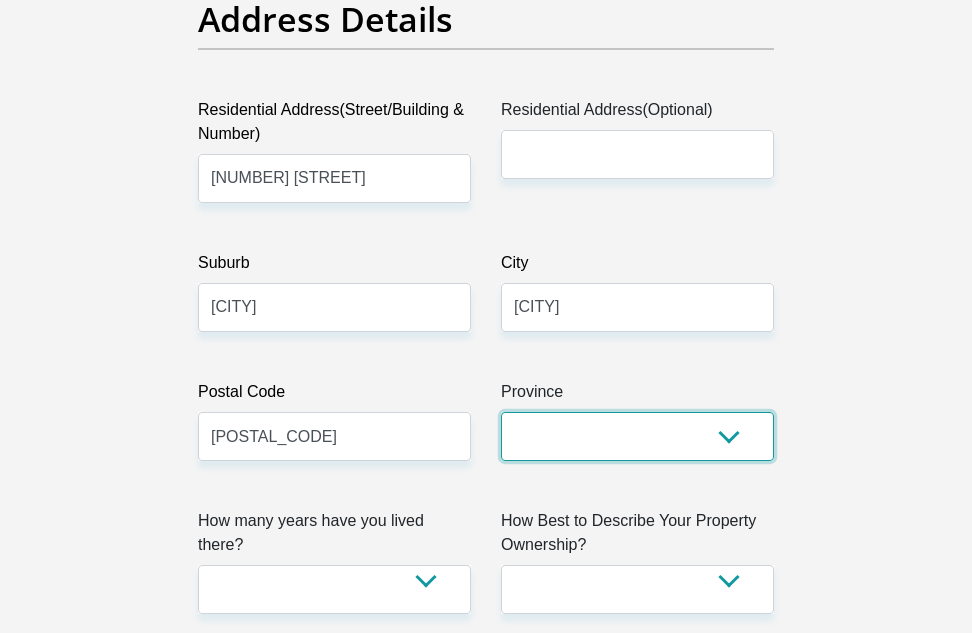 click on "Eastern Cape
Free State
Gauteng
KwaZulu-Natal
Limpopo
Mpumalanga
Northern Cape
North West
Western Cape" at bounding box center (637, 436) 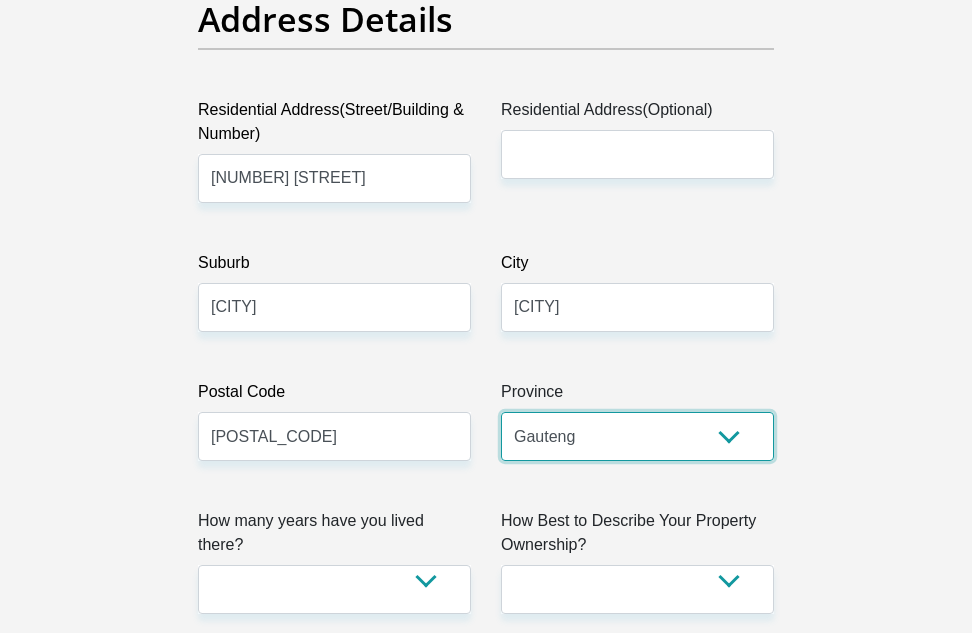 click on "Eastern Cape
Free State
Gauteng
KwaZulu-Natal
Limpopo
Mpumalanga
Northern Cape
North West
Western Cape" at bounding box center [637, 436] 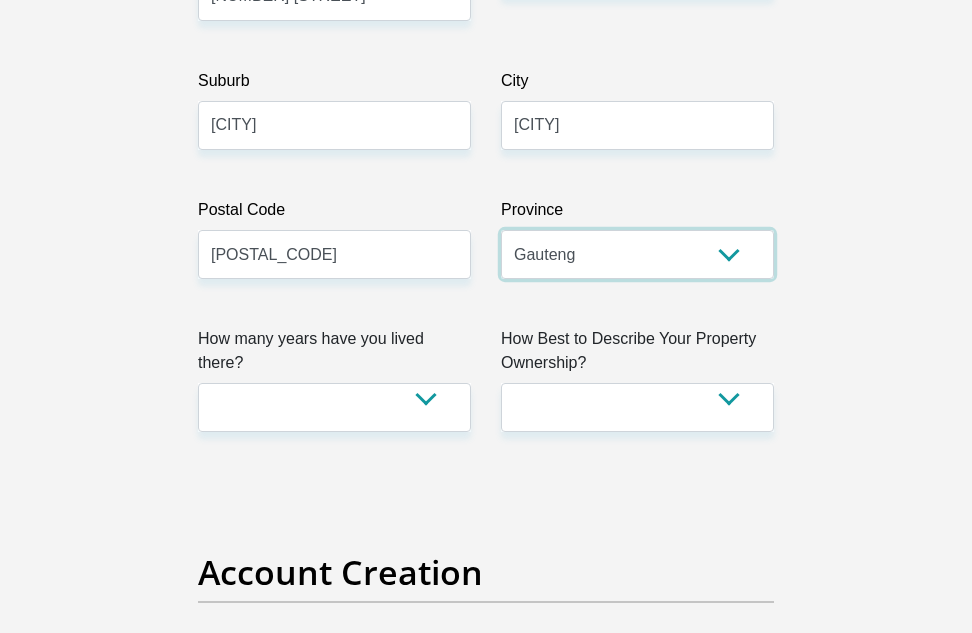 scroll, scrollTop: 1300, scrollLeft: 0, axis: vertical 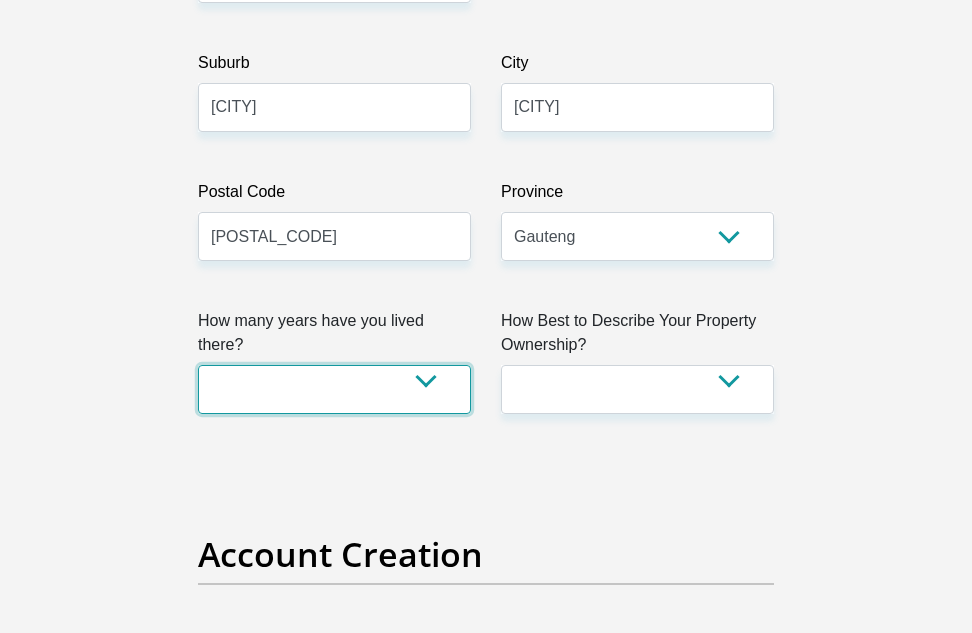 click on "less than 1 year
1-3 years
3-5 years
5+ years" at bounding box center [334, 389] 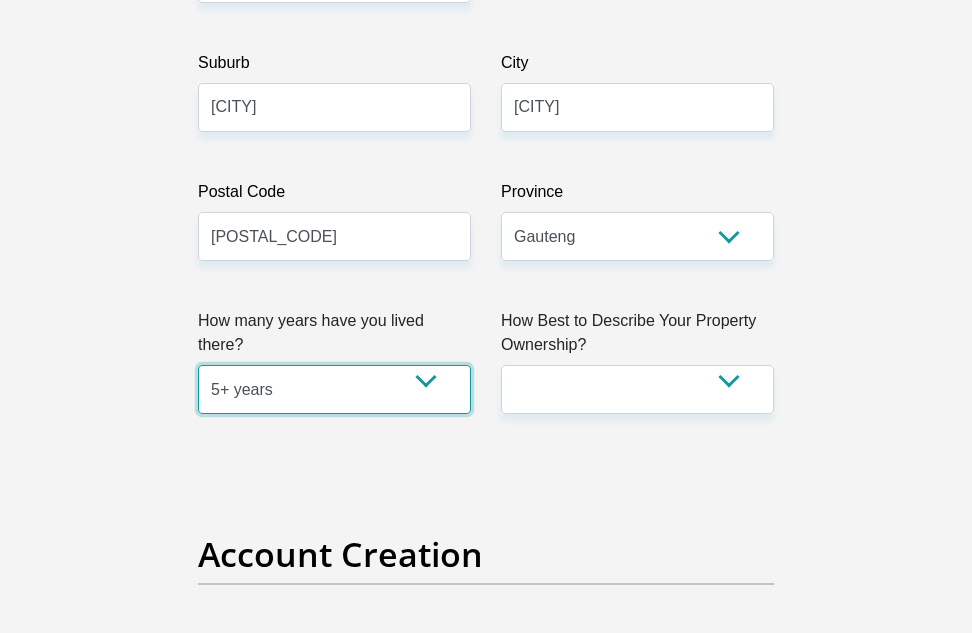 click on "less than 1 year
1-3 years
3-5 years
5+ years" at bounding box center [334, 389] 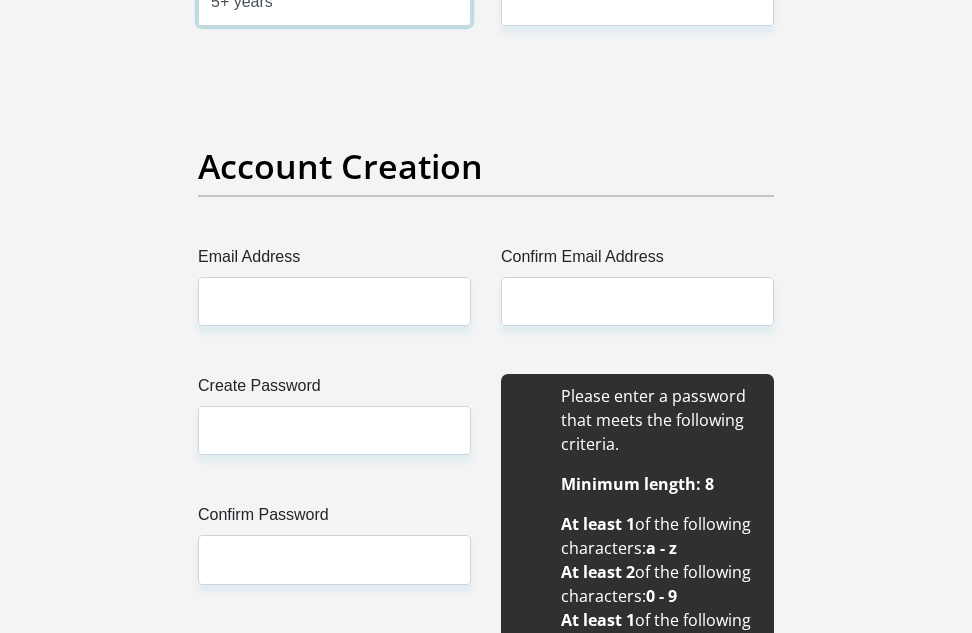 scroll, scrollTop: 1700, scrollLeft: 0, axis: vertical 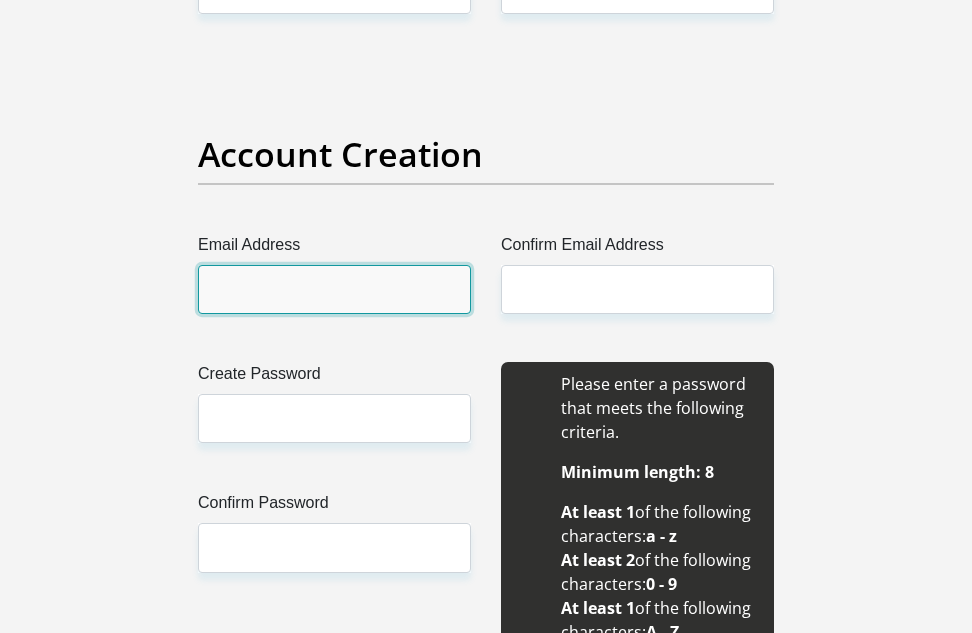 click on "Email Address" at bounding box center [334, 289] 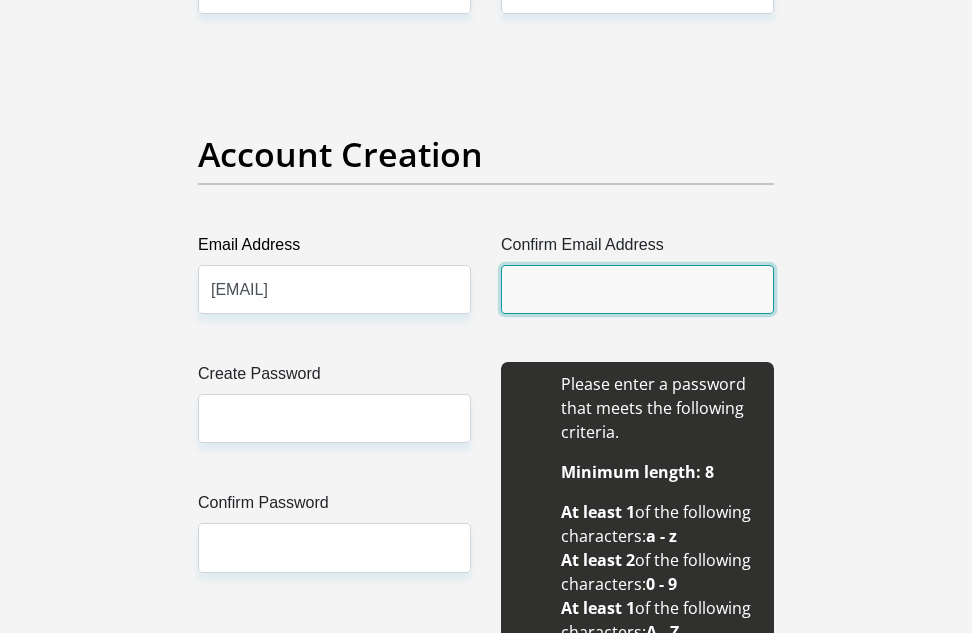 click on "Confirm Email Address" at bounding box center (637, 289) 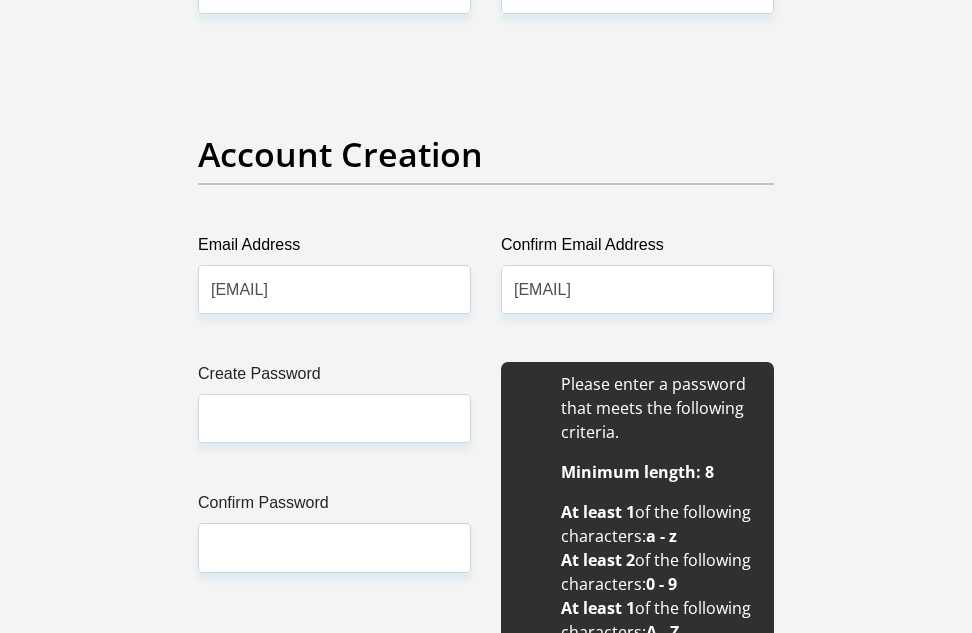 click on "Personal Details
Title
Mr
Ms
Mrs
Dr
Other
First Name
[FIRST]
Surname
[LAST]
ID Number
[ID_NUMBER]
Please input valid ID number
Race
Black
Coloured
Indian
White
Other
Contact Number
[PHONE]
Please input valid contact number" at bounding box center [486, 2325] 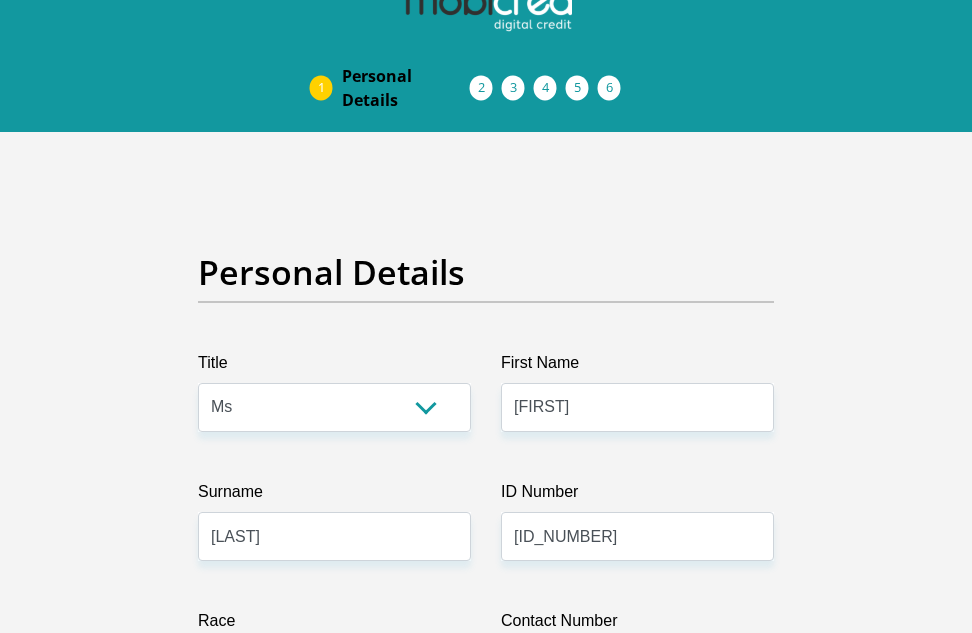 scroll, scrollTop: 0, scrollLeft: 0, axis: both 